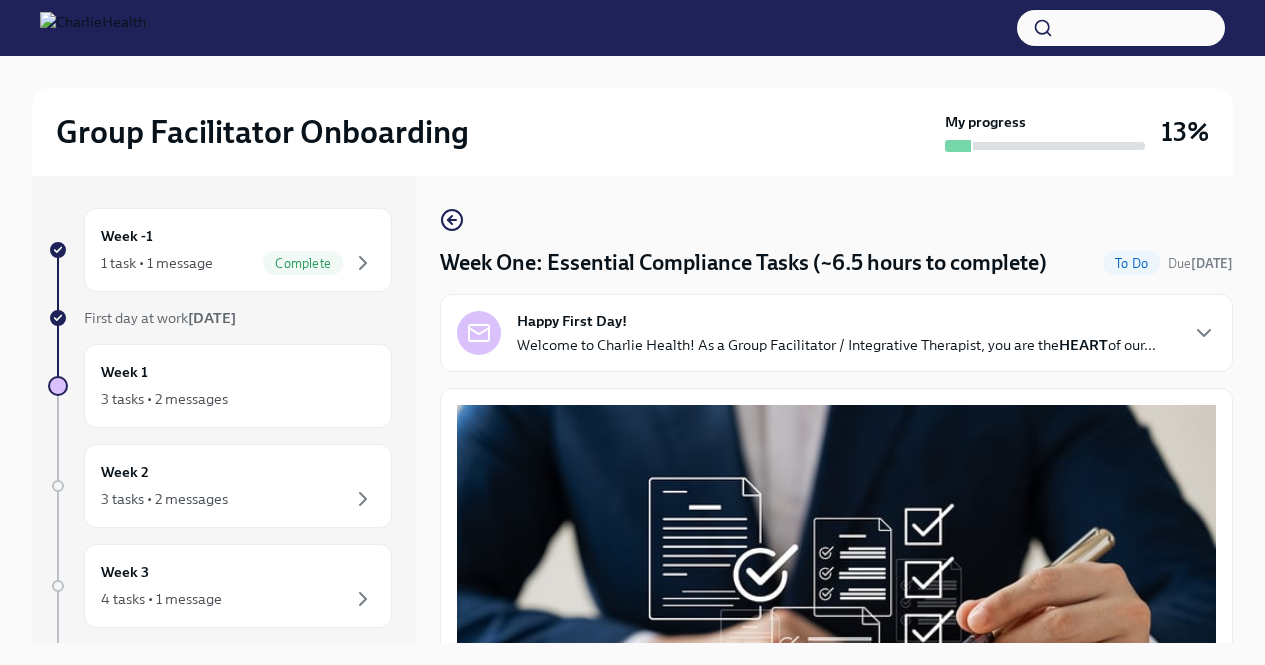scroll, scrollTop: 34, scrollLeft: 0, axis: vertical 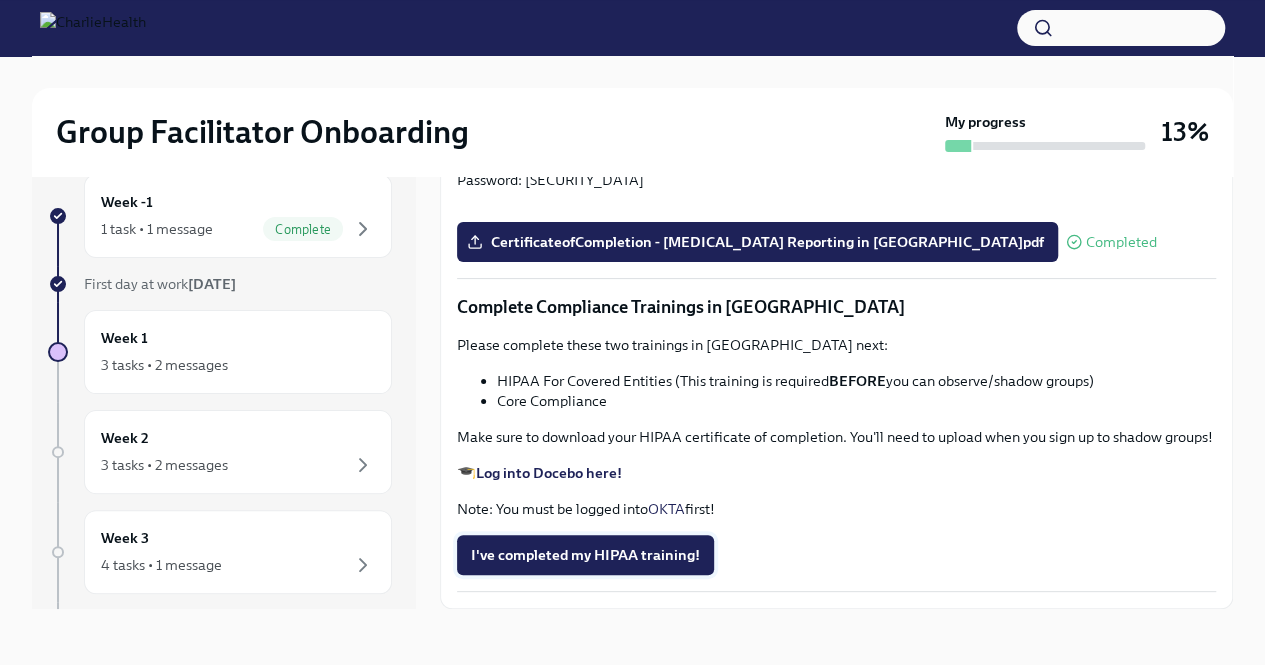 click on "I've completed my HIPAA training!" at bounding box center [585, 555] 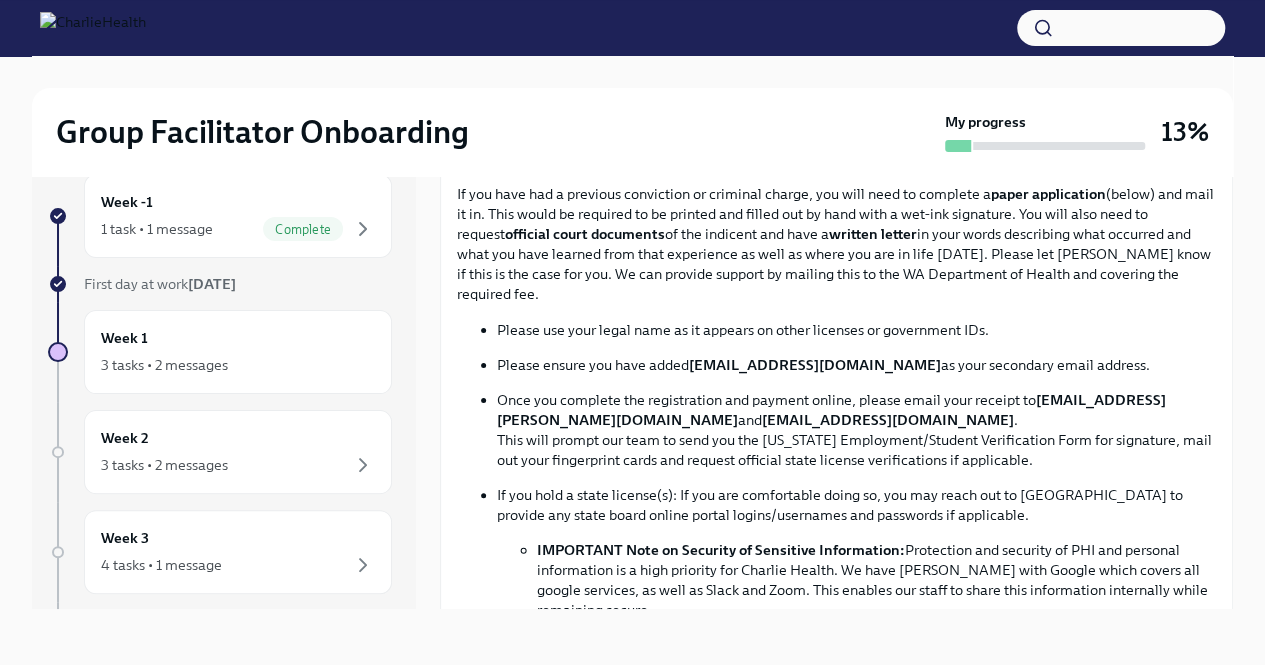 scroll, scrollTop: 0, scrollLeft: 0, axis: both 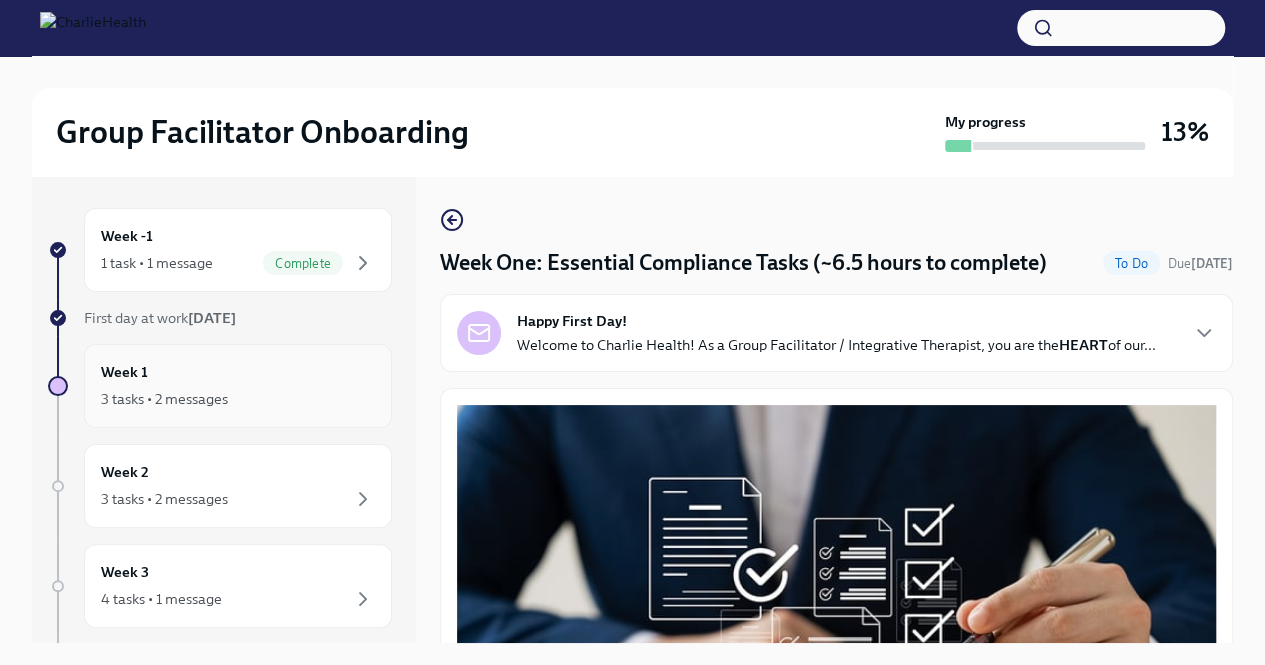 click on "Week 1 3 tasks • 2 messages" at bounding box center (238, 386) 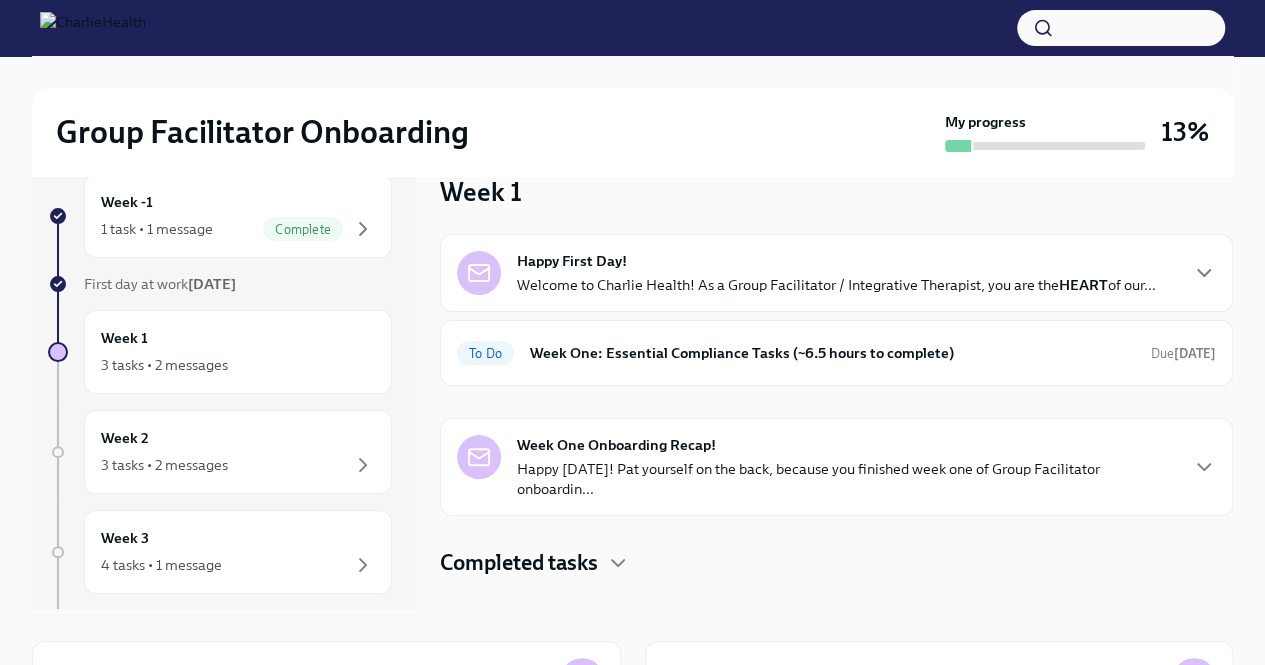 scroll, scrollTop: 0, scrollLeft: 0, axis: both 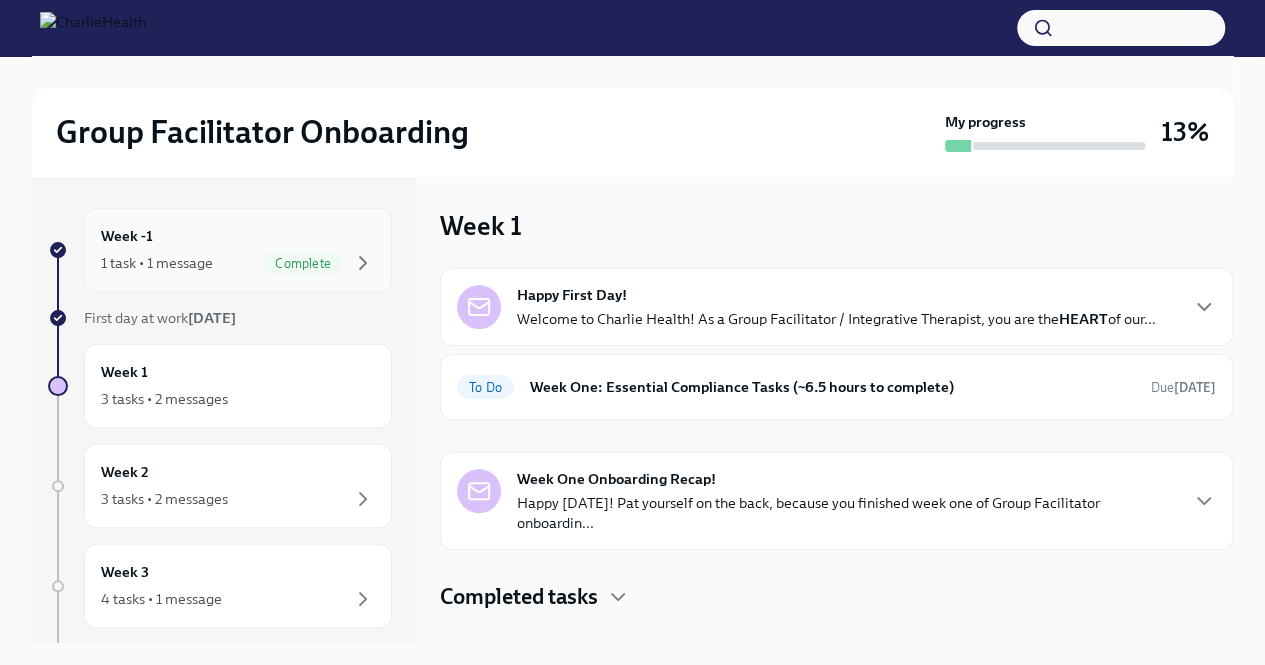 click on "Complete" at bounding box center [303, 263] 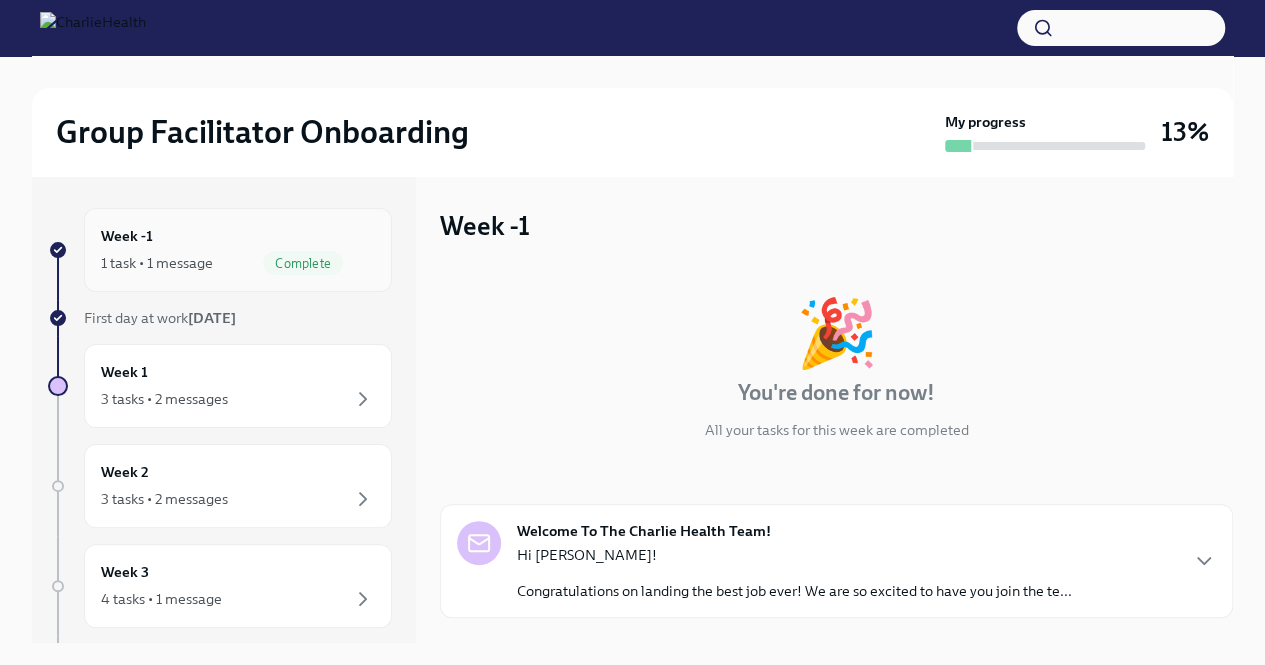 scroll, scrollTop: 117, scrollLeft: 0, axis: vertical 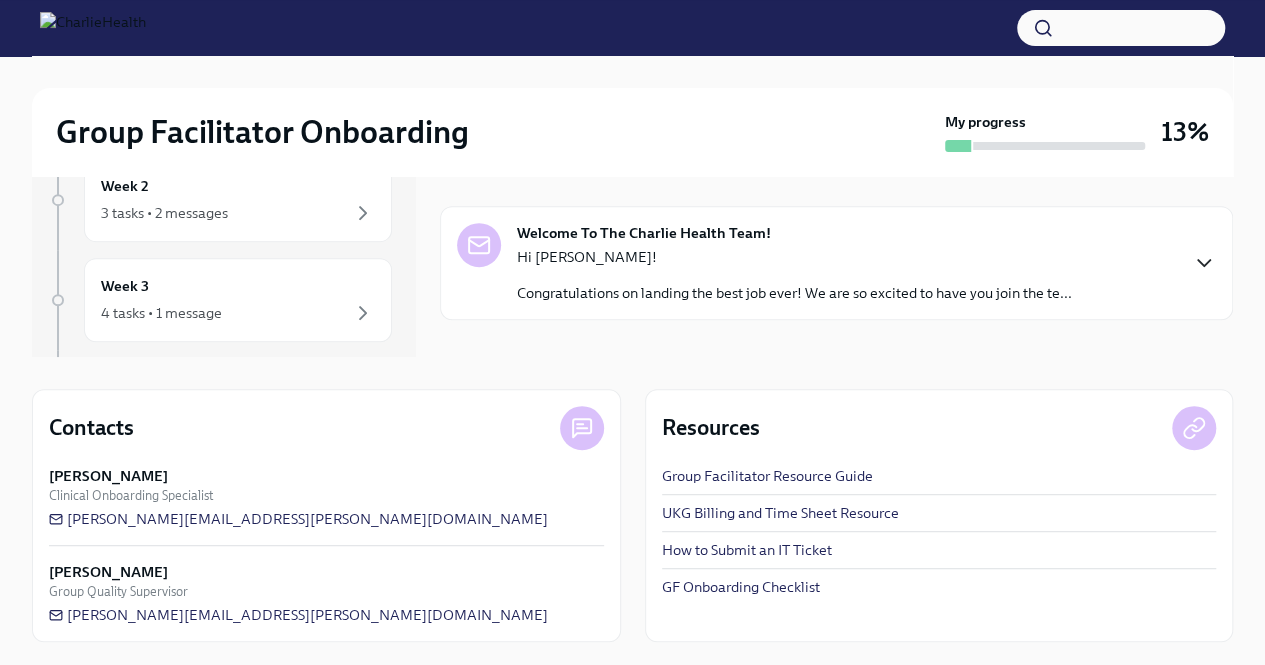 click 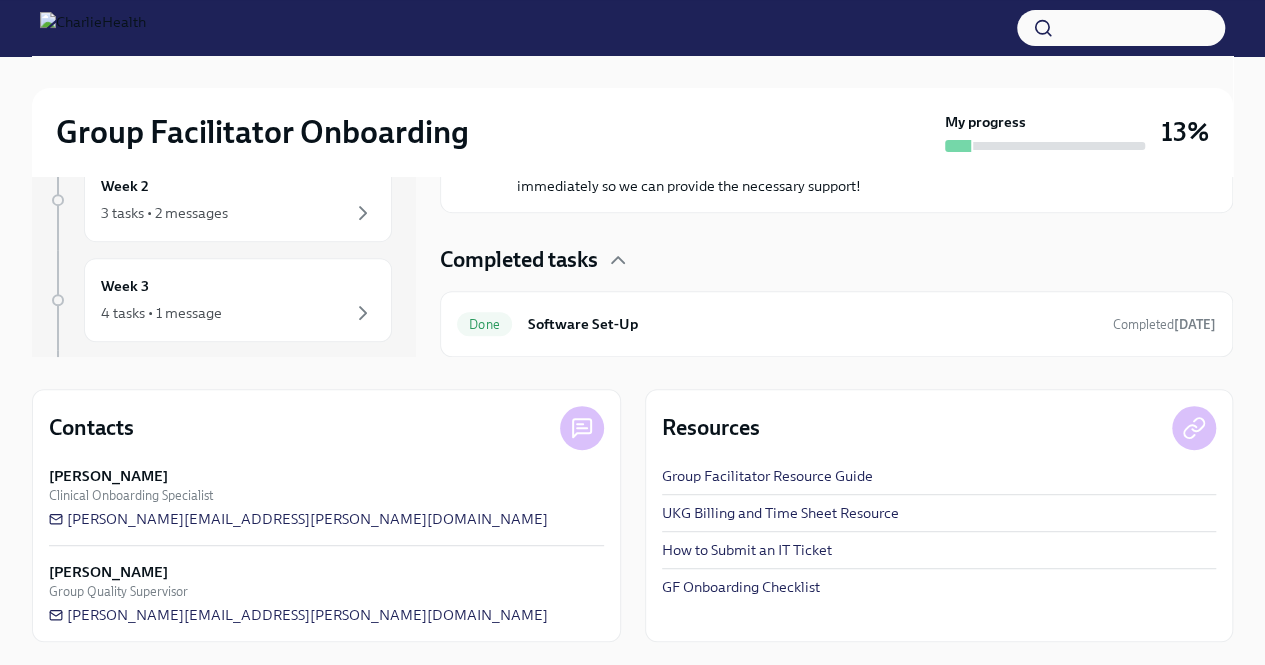 scroll, scrollTop: 1056, scrollLeft: 0, axis: vertical 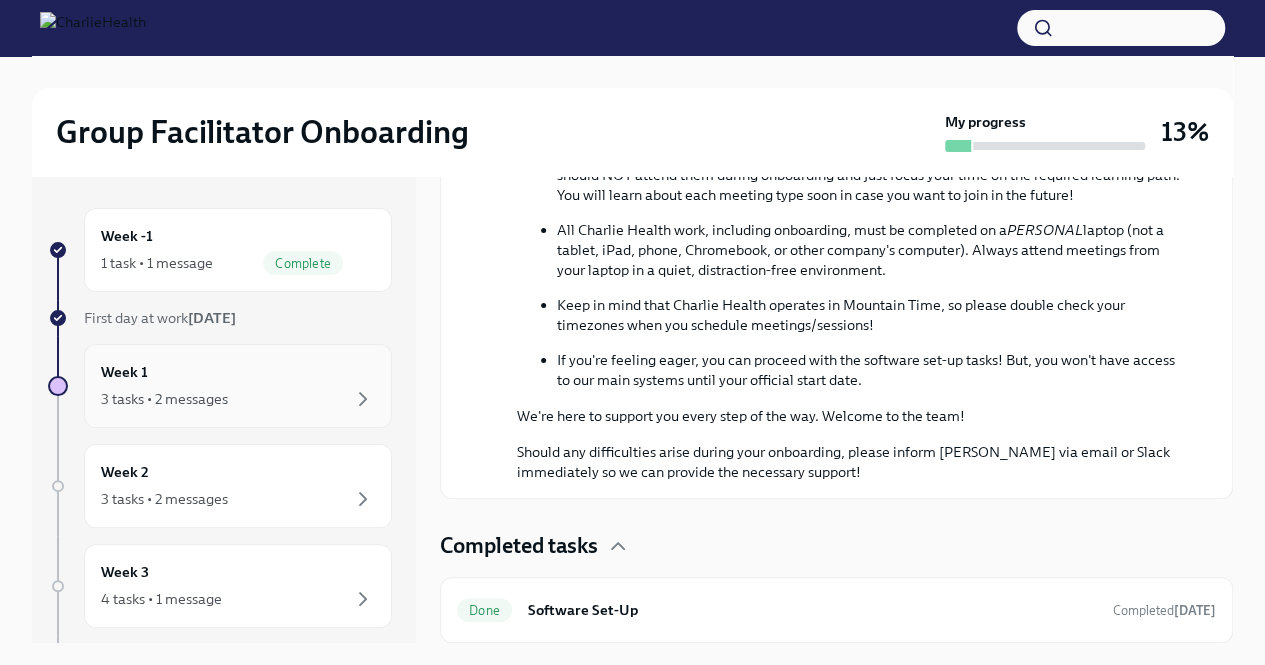 click on "3 tasks • 2 messages" at bounding box center [238, 399] 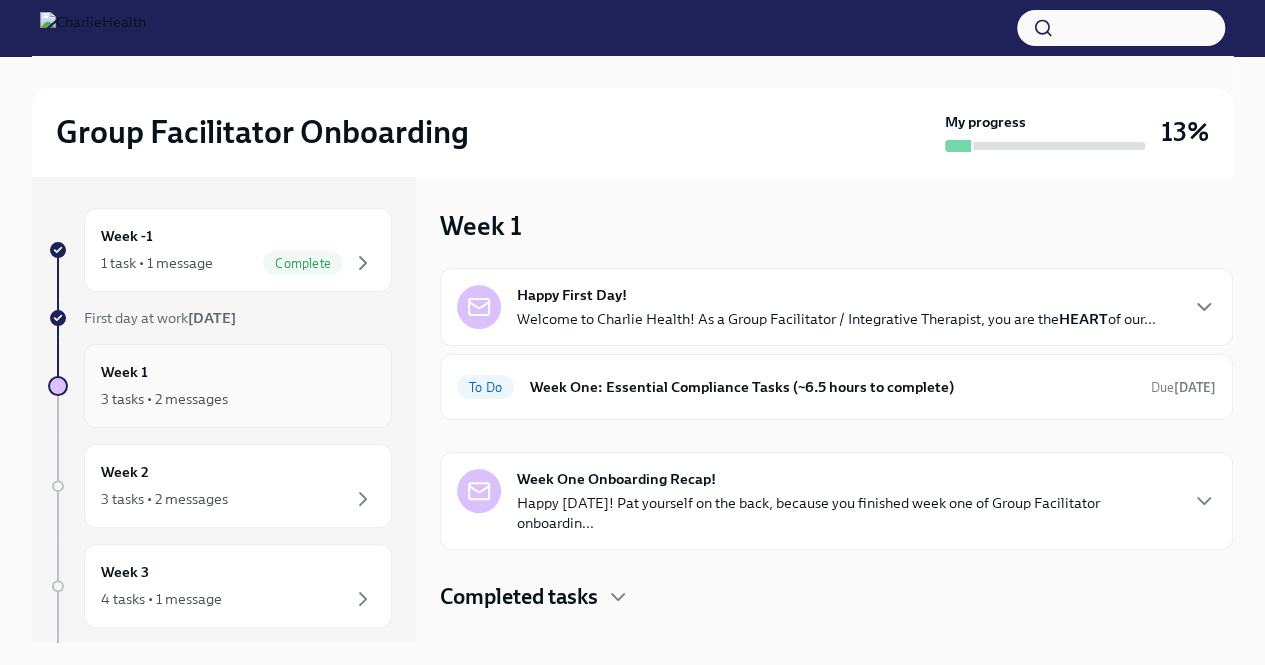 scroll, scrollTop: 0, scrollLeft: 0, axis: both 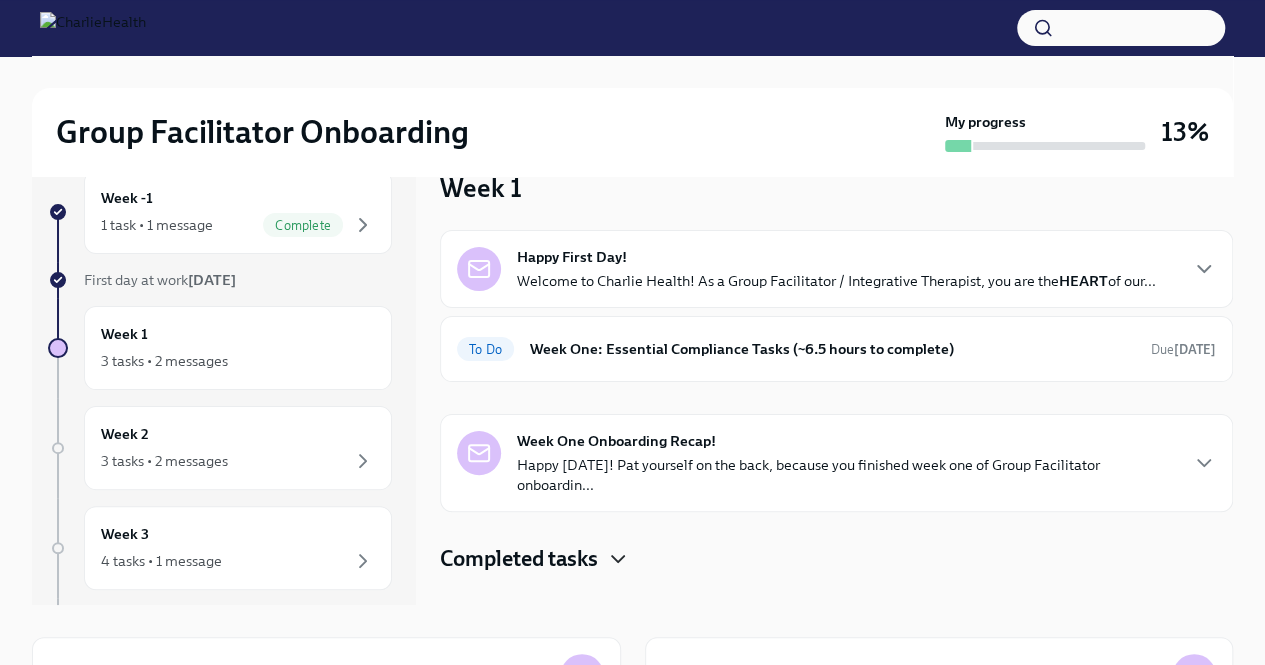 click 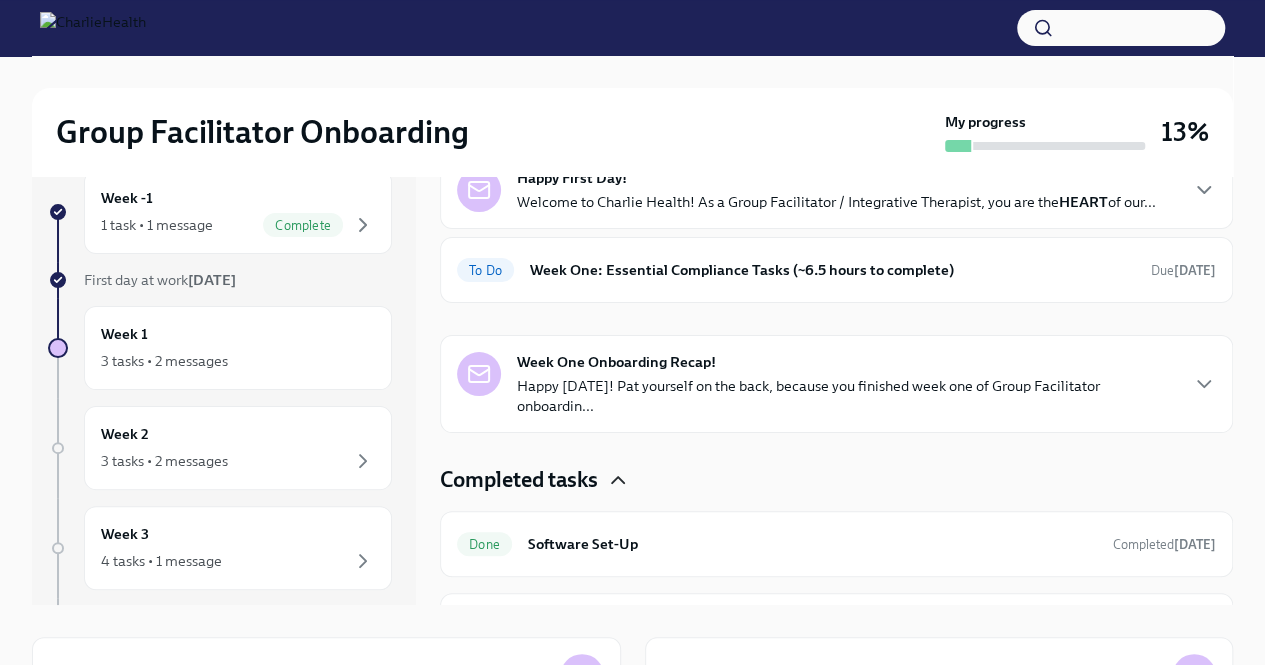 scroll, scrollTop: 129, scrollLeft: 0, axis: vertical 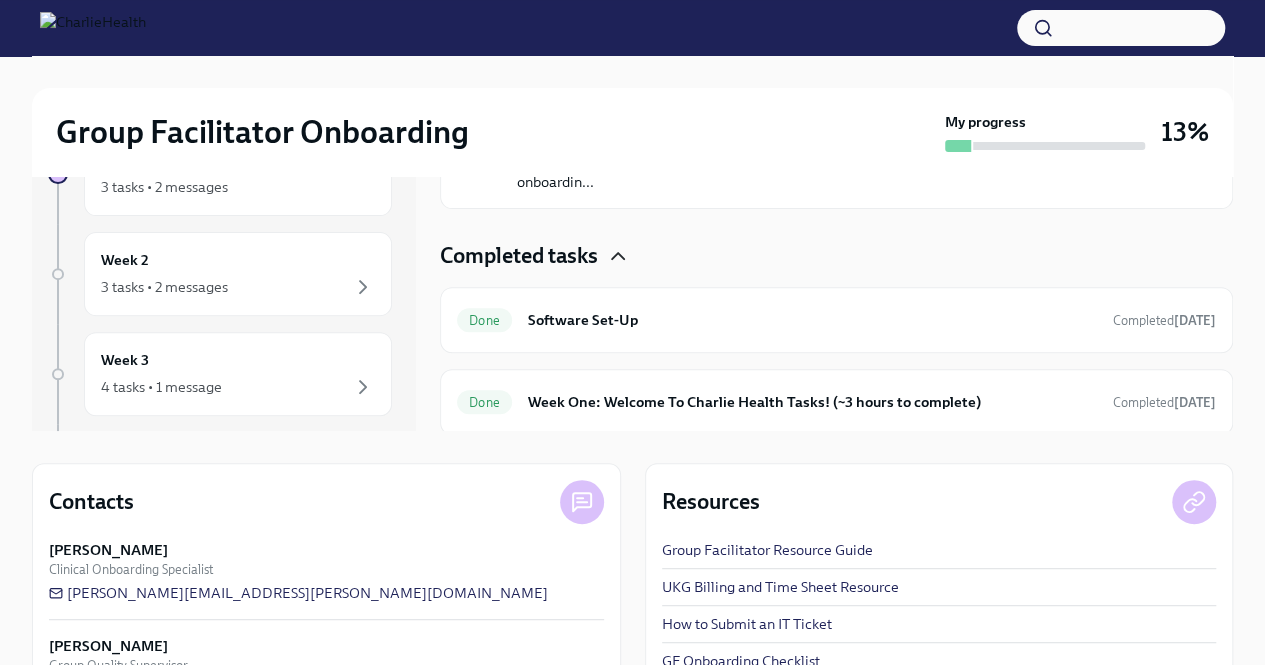 click 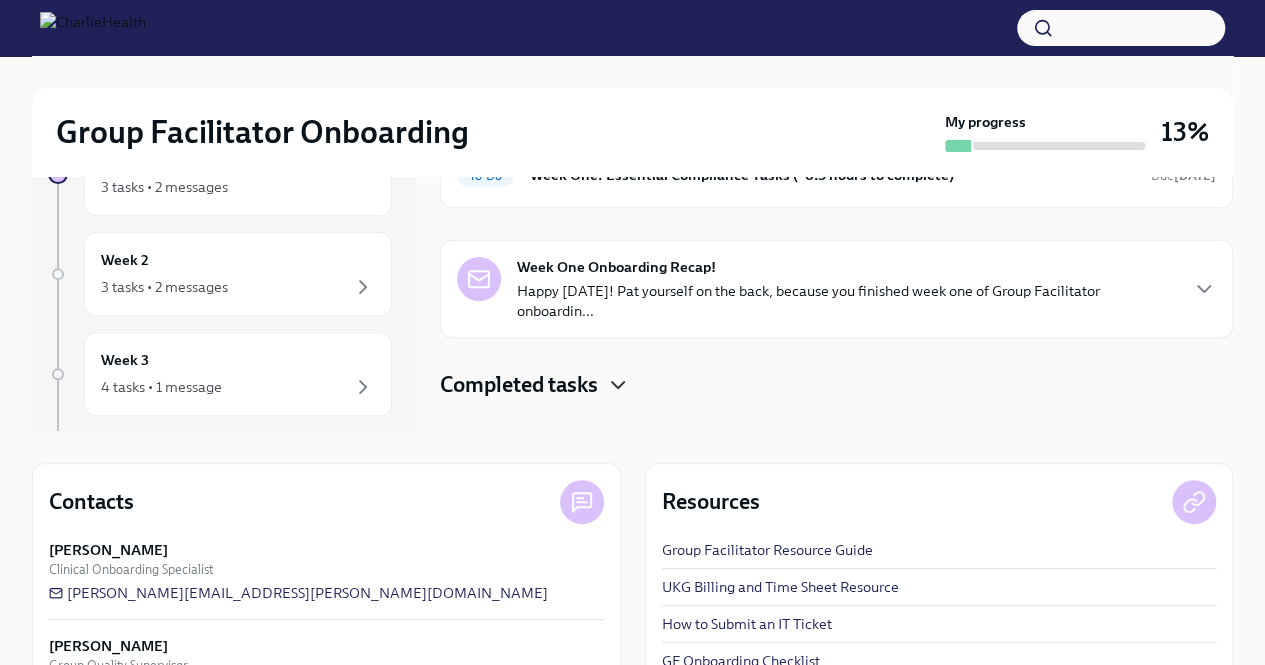 scroll, scrollTop: 0, scrollLeft: 0, axis: both 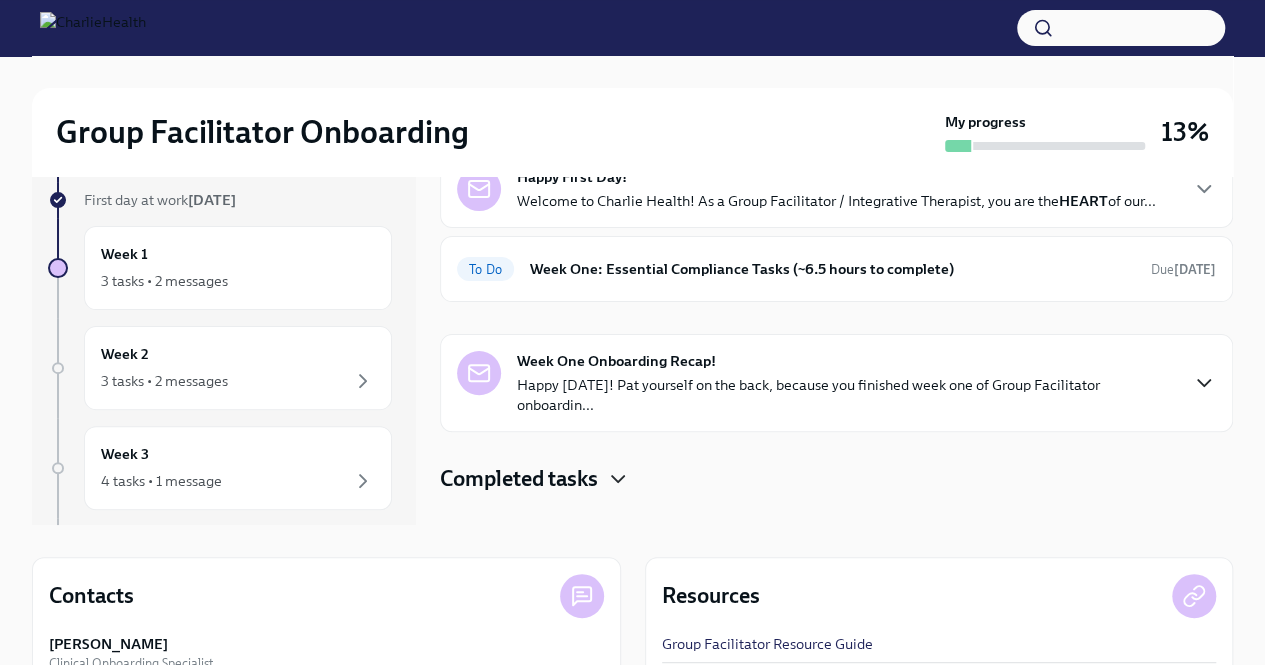 click 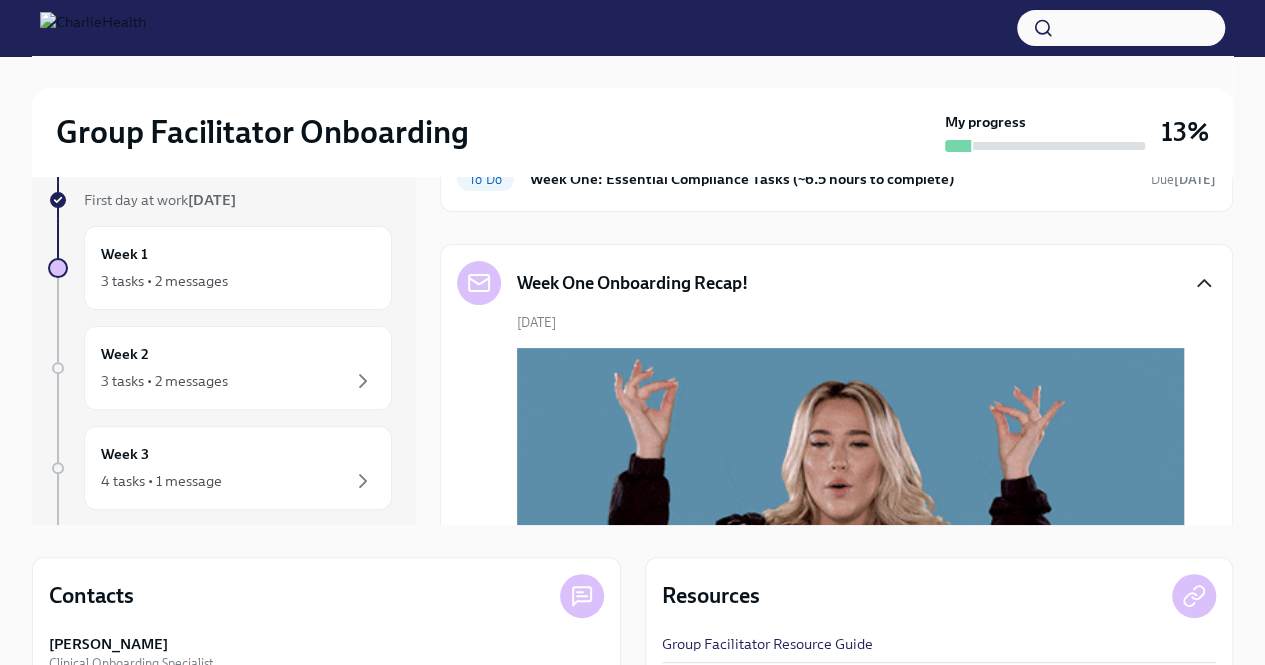 scroll, scrollTop: 35, scrollLeft: 0, axis: vertical 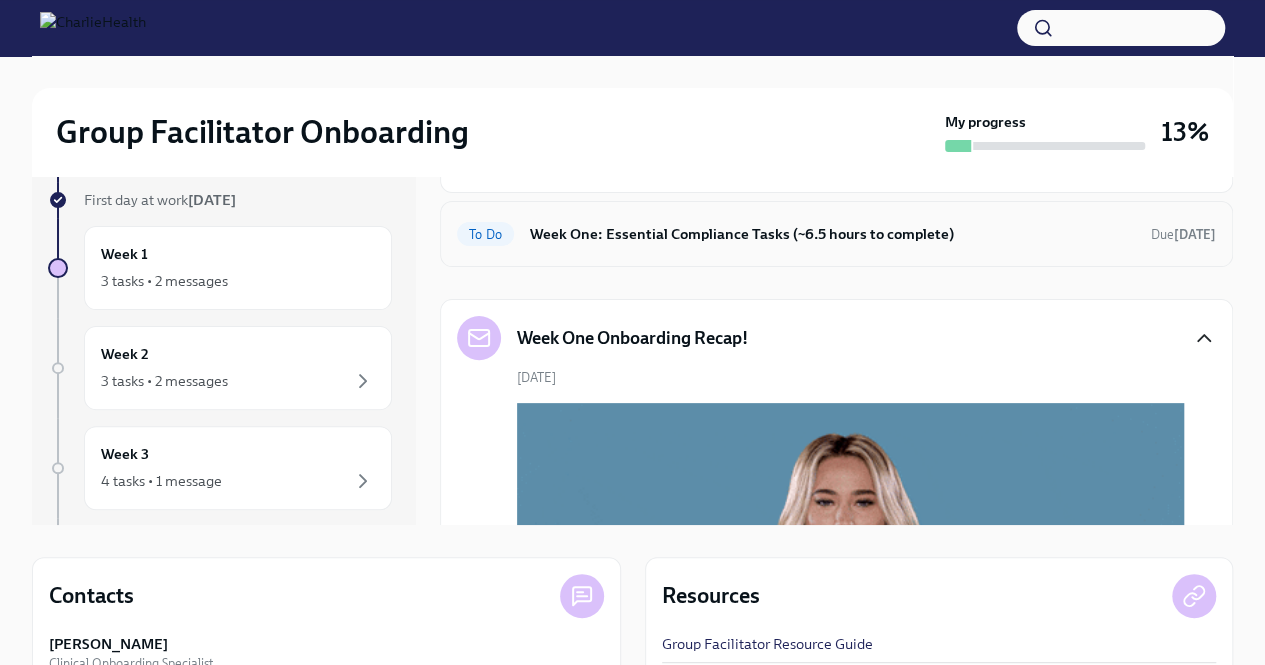click on "To Do Week One: Essential Compliance Tasks (~6.5 hours to complete) Due  in 2 days" at bounding box center (836, 234) 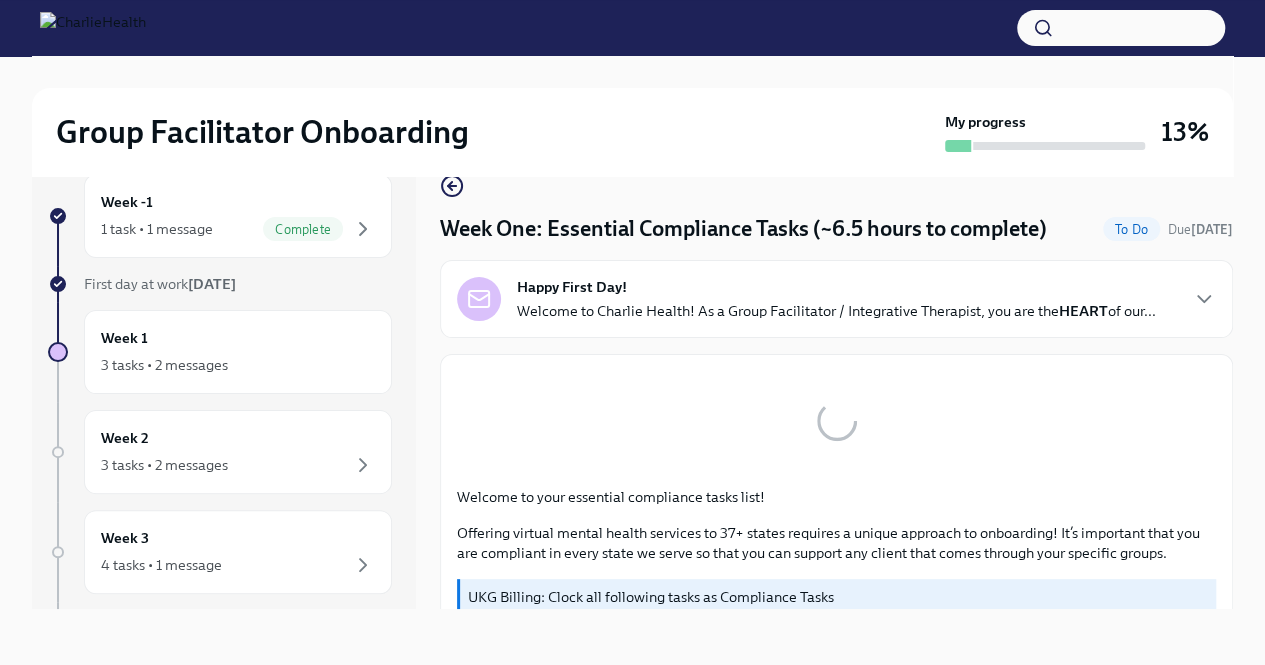 scroll, scrollTop: 34, scrollLeft: 0, axis: vertical 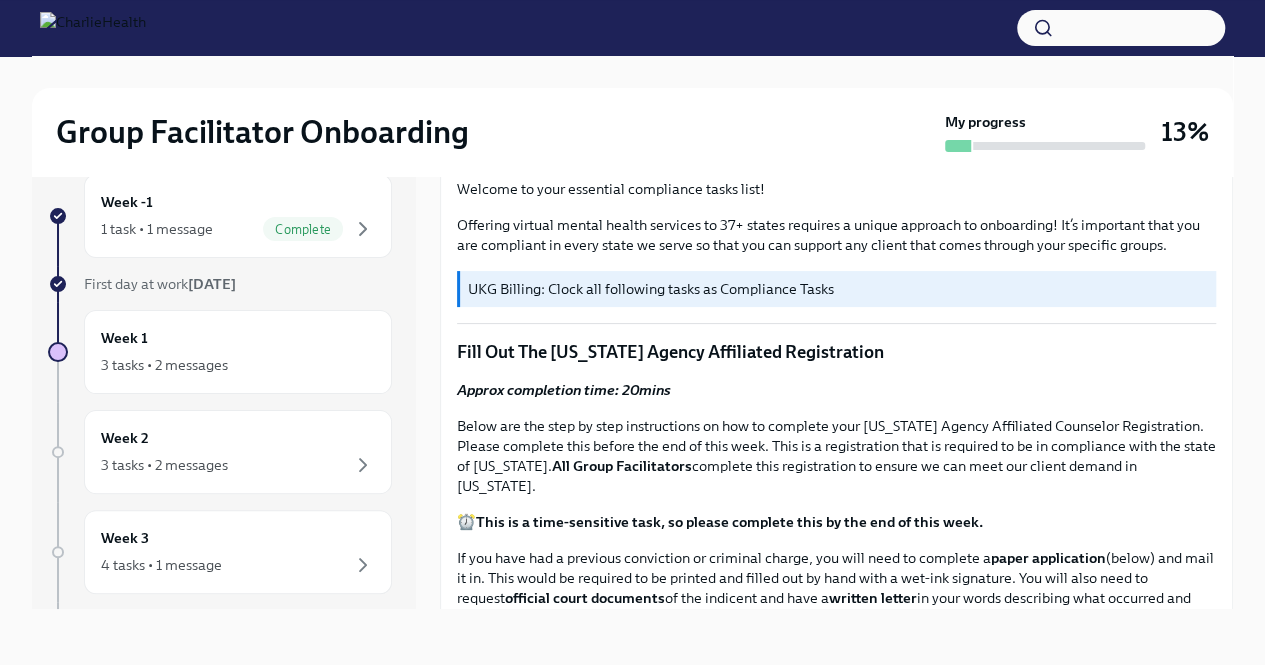 click on "UKG Billing: Clock all following tasks as Compliance Tasks" at bounding box center [836, 289] 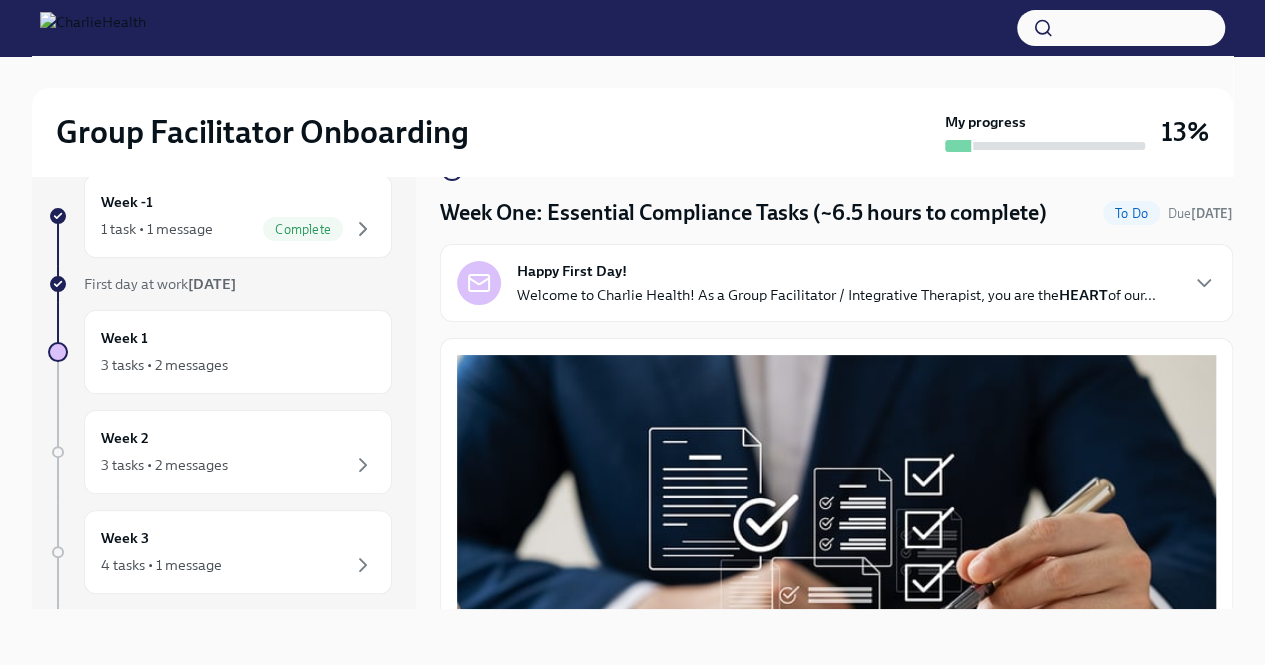 scroll, scrollTop: 0, scrollLeft: 0, axis: both 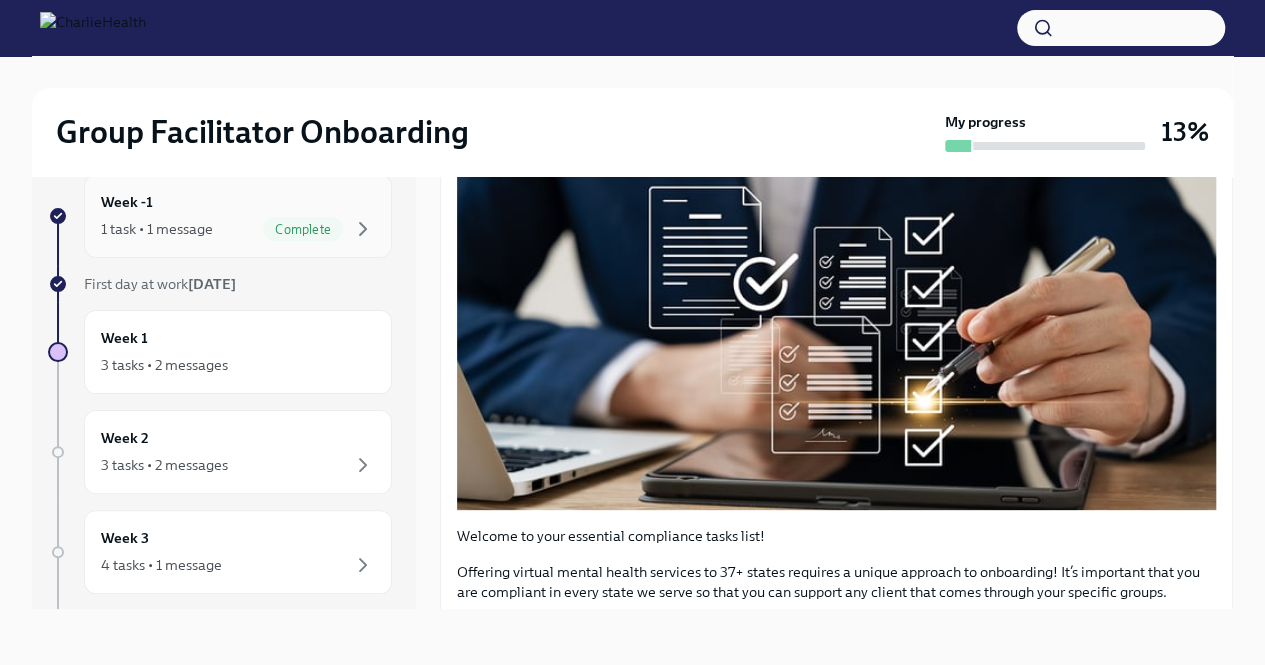 click on "Complete" at bounding box center [303, 229] 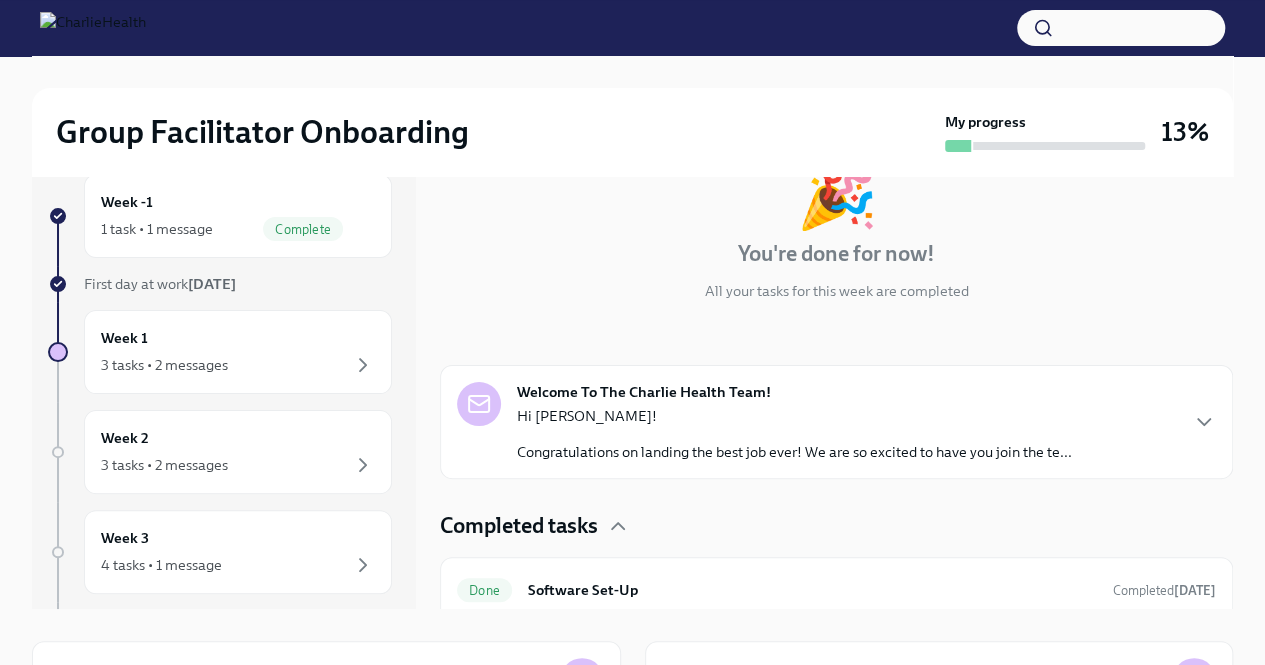 scroll, scrollTop: 117, scrollLeft: 0, axis: vertical 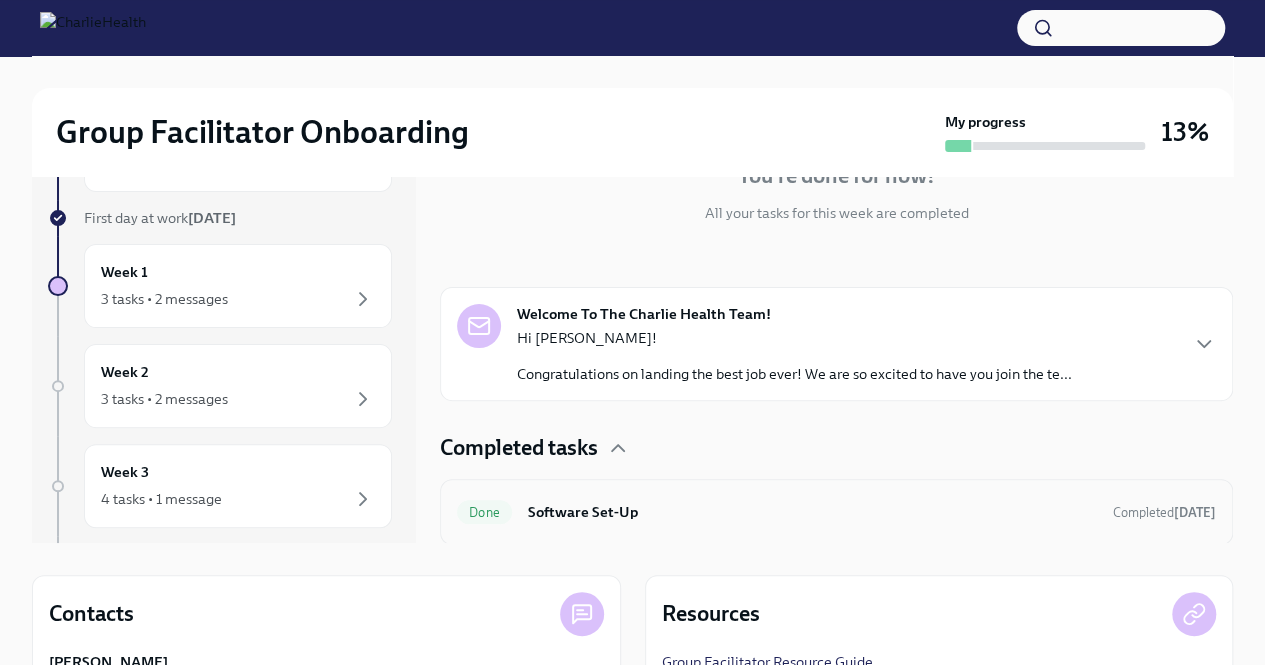 click on "Done Software Set-Up Completed  3 days ago" at bounding box center [836, 512] 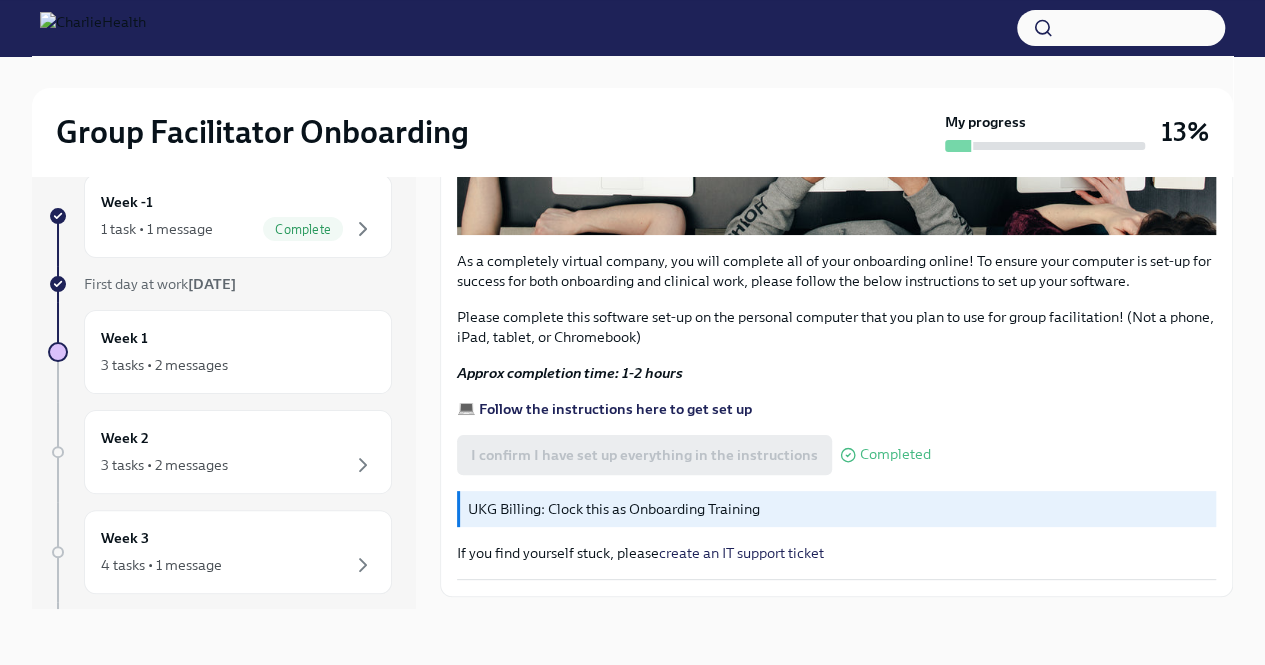 scroll, scrollTop: 662, scrollLeft: 0, axis: vertical 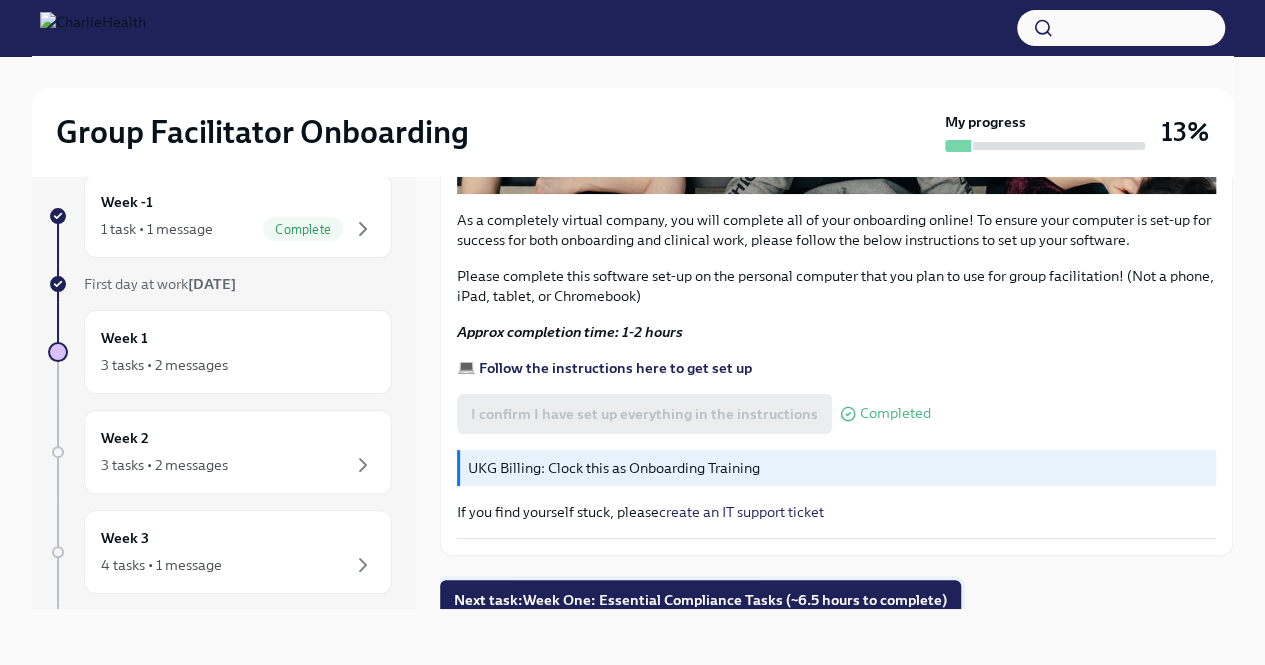 click on "Next task :  Week One: Essential Compliance Tasks (~6.5 hours to complete)" at bounding box center [700, 600] 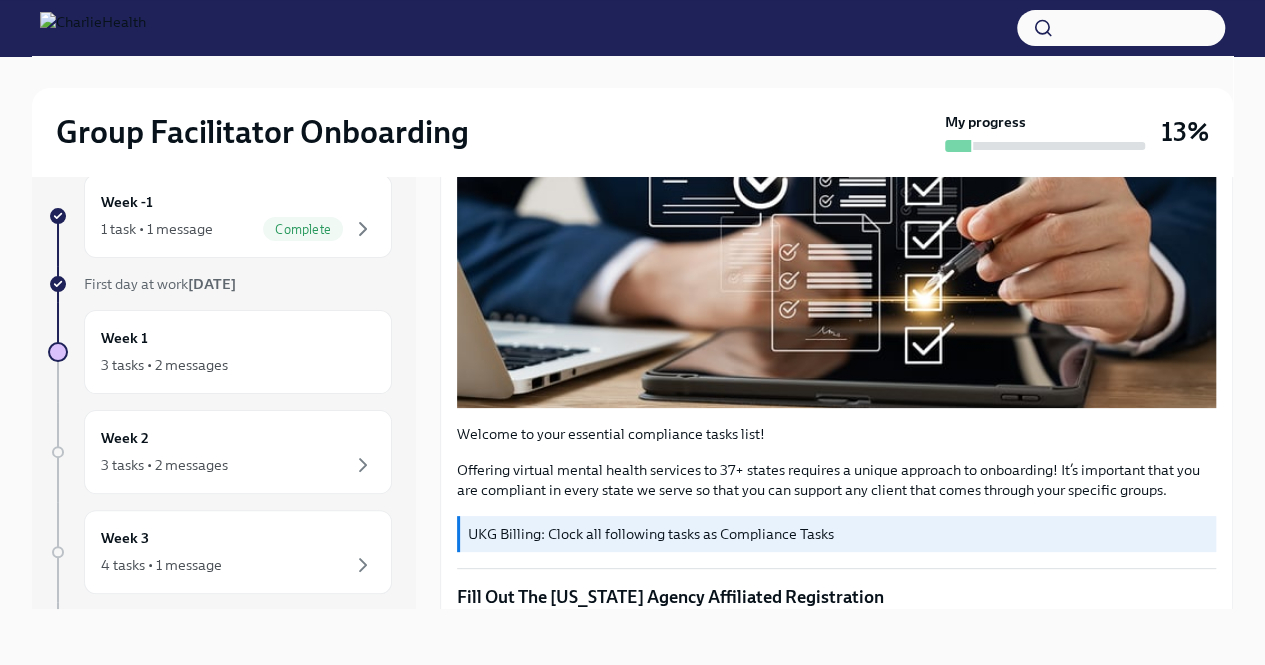 scroll, scrollTop: 417, scrollLeft: 0, axis: vertical 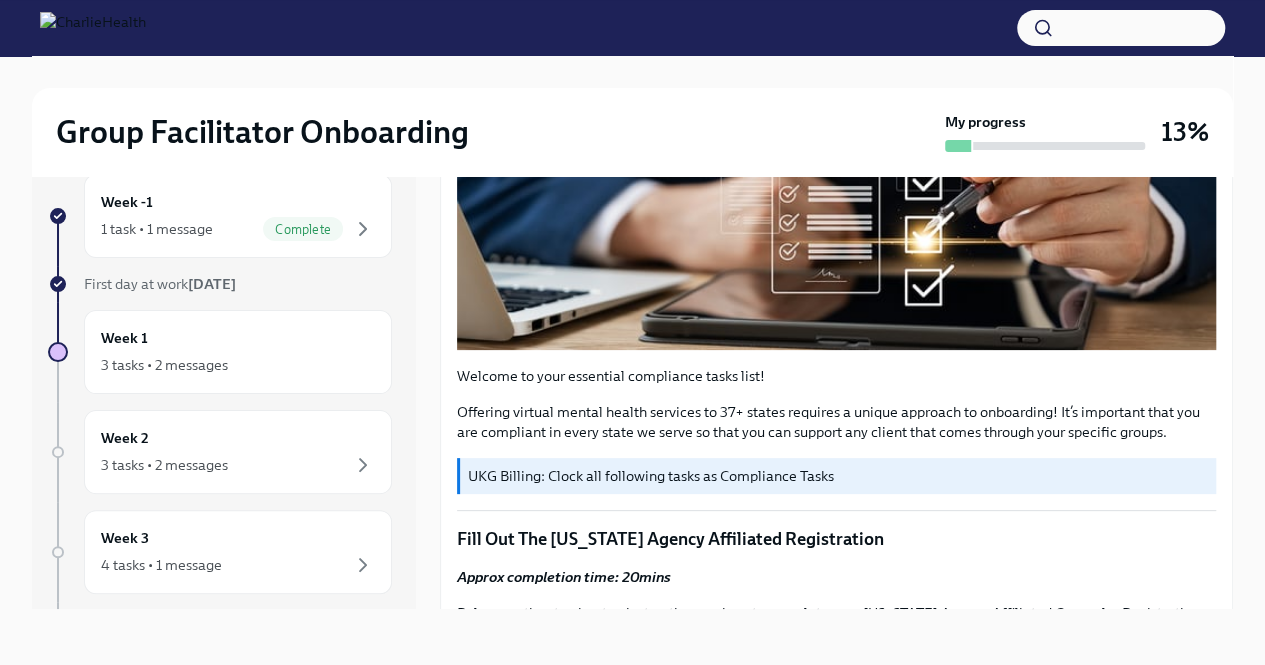 click on "Week -1 1 task • 1 message Complete" at bounding box center [238, 216] 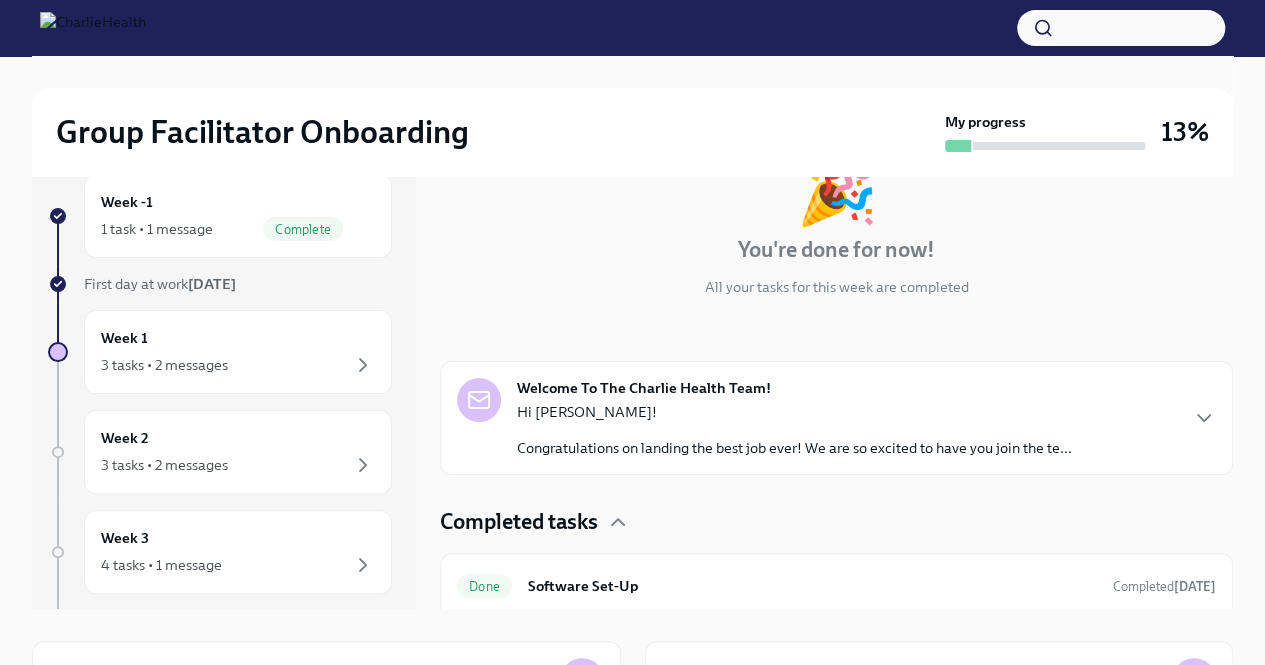 scroll, scrollTop: 117, scrollLeft: 0, axis: vertical 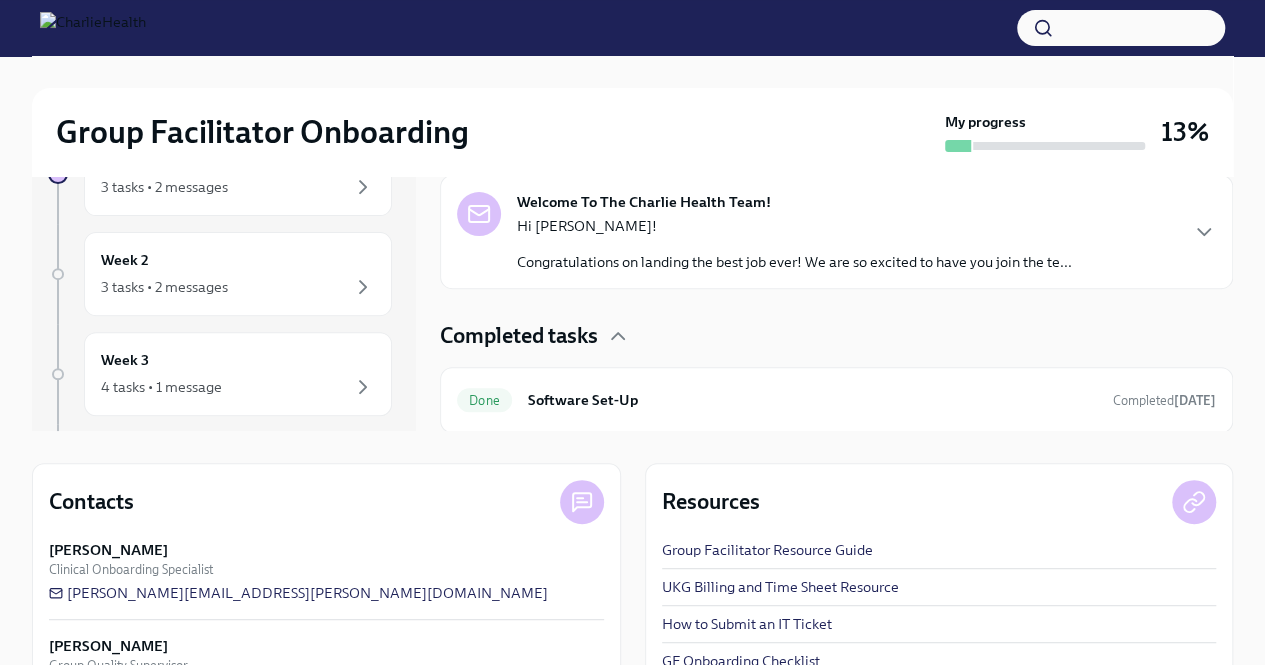 click on "Done Software Set-Up Completed  3 days ago" at bounding box center [836, 400] 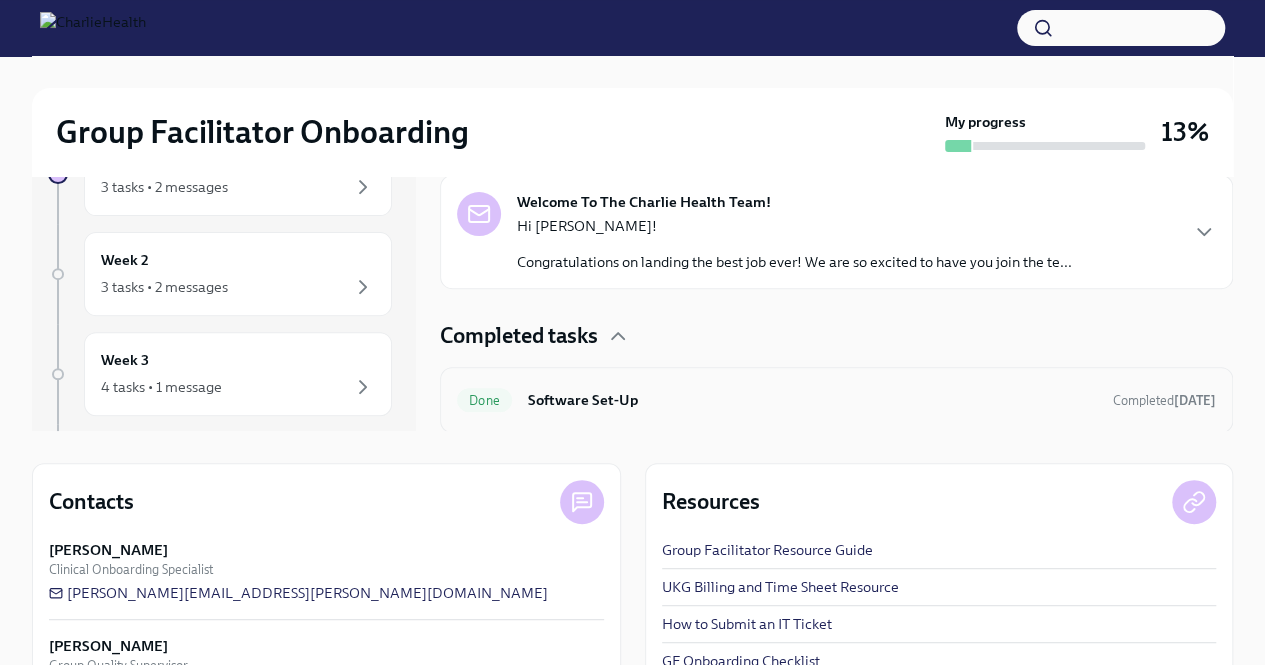 scroll, scrollTop: 34, scrollLeft: 0, axis: vertical 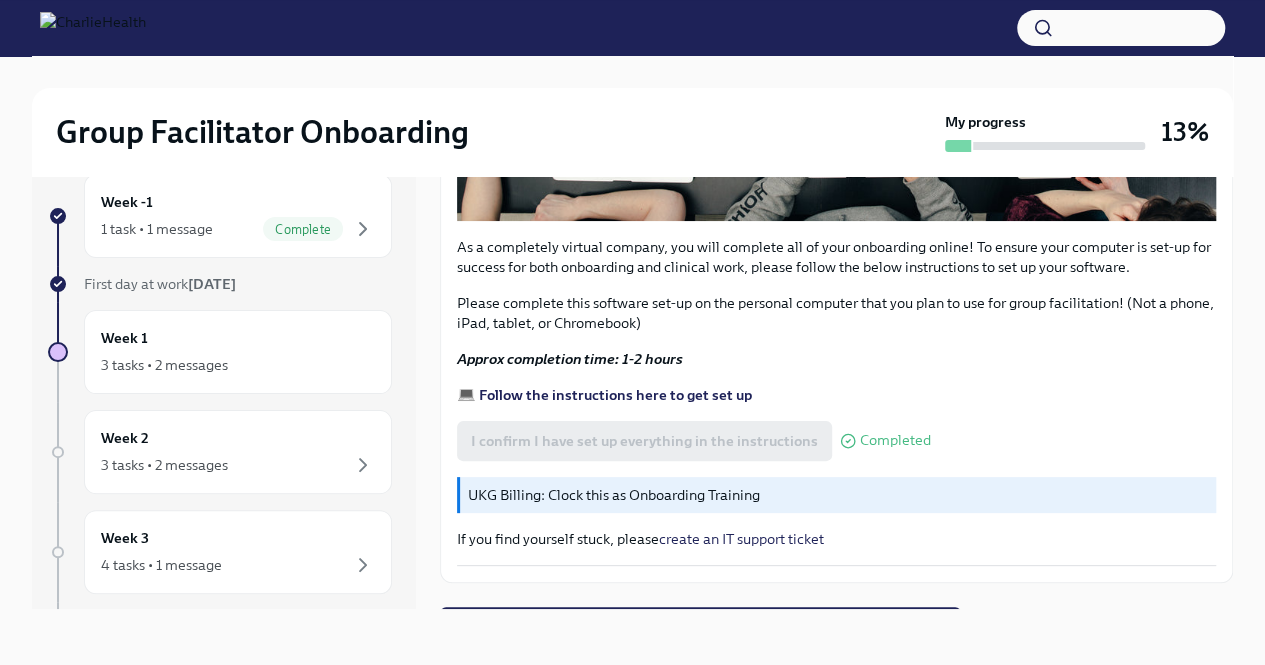 click on "Approx completion time: 1-2 hours" at bounding box center [836, 359] 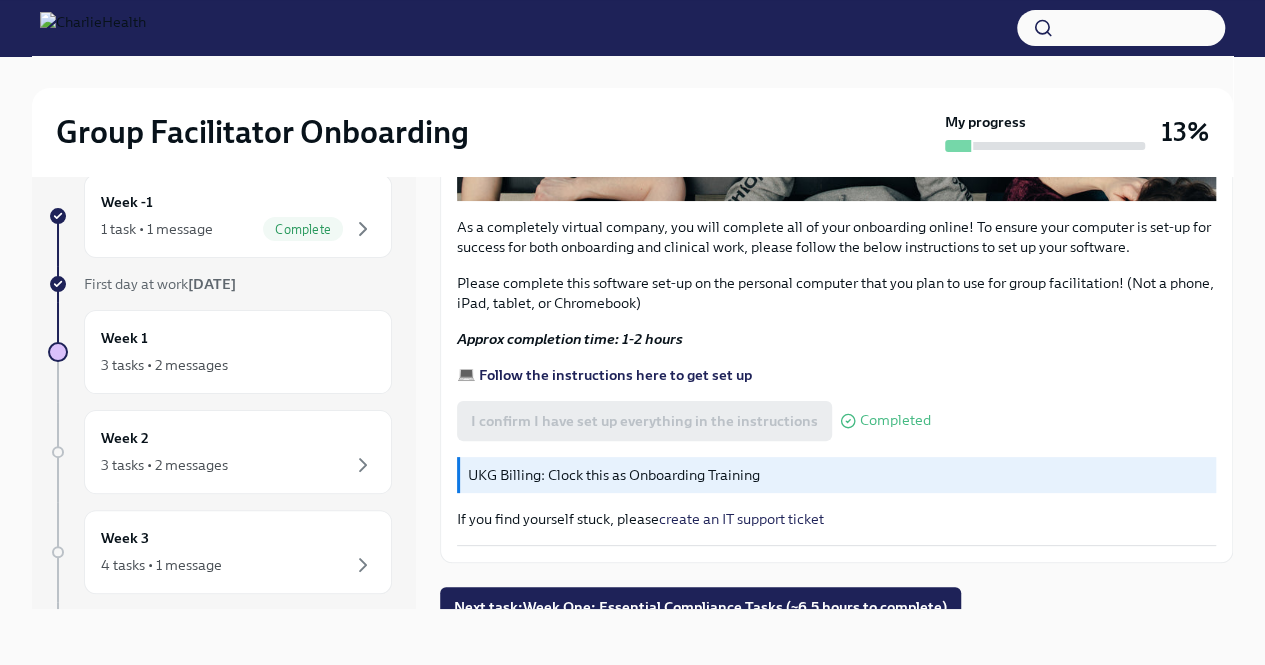 scroll, scrollTop: 662, scrollLeft: 0, axis: vertical 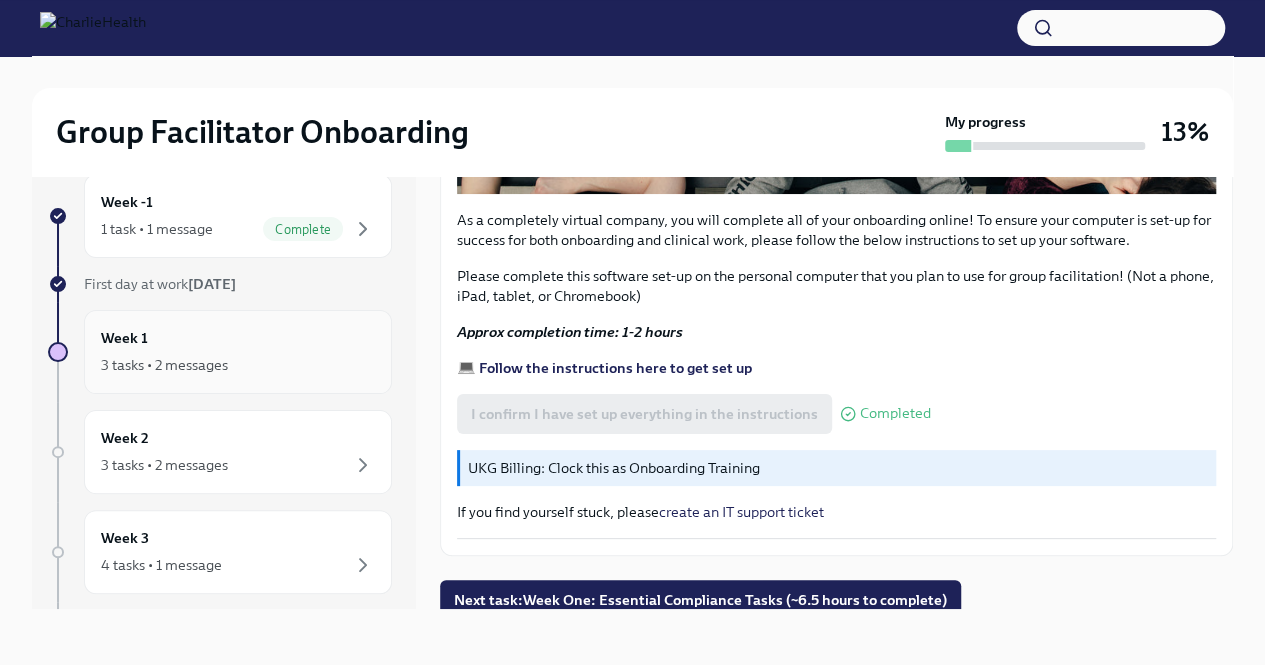 click 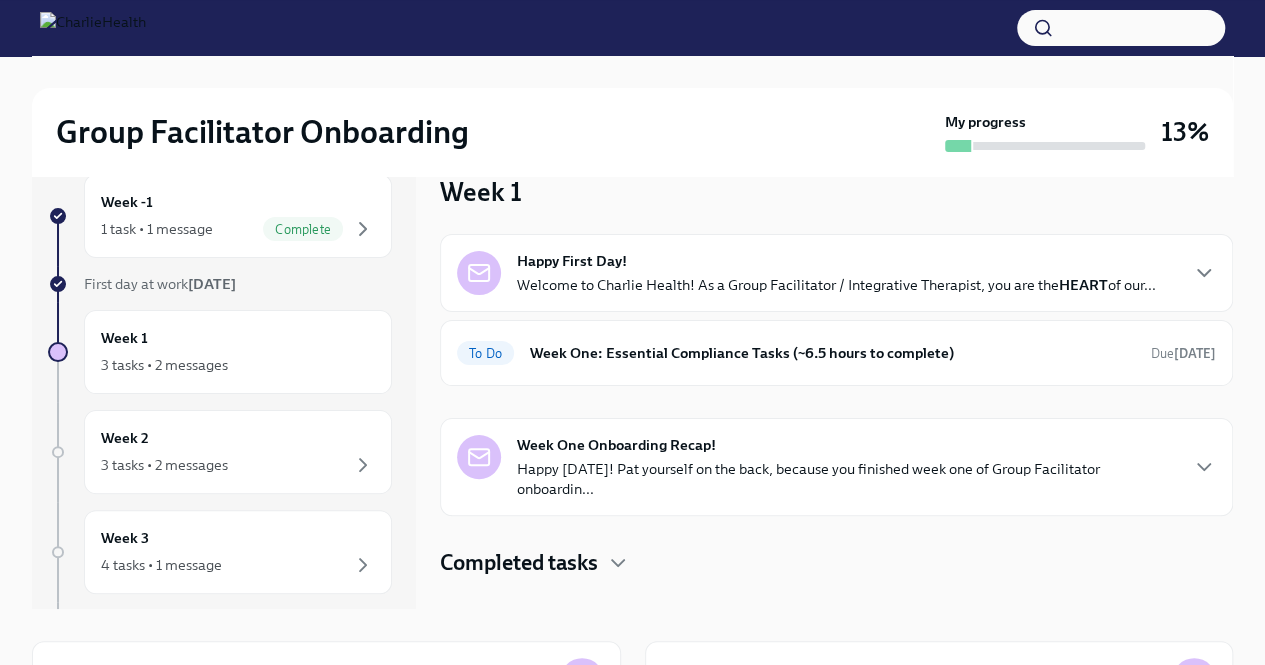 scroll, scrollTop: 0, scrollLeft: 0, axis: both 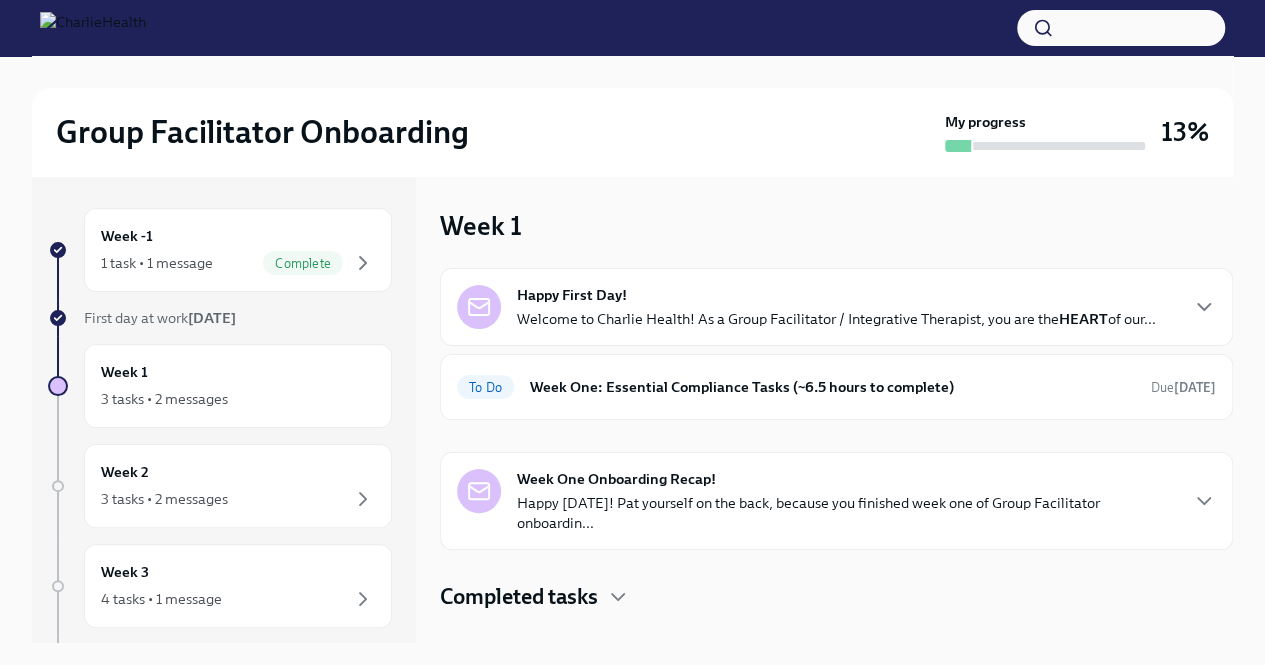 click on "Week One: Essential Compliance Tasks (~6.5 hours to complete)" at bounding box center (832, 387) 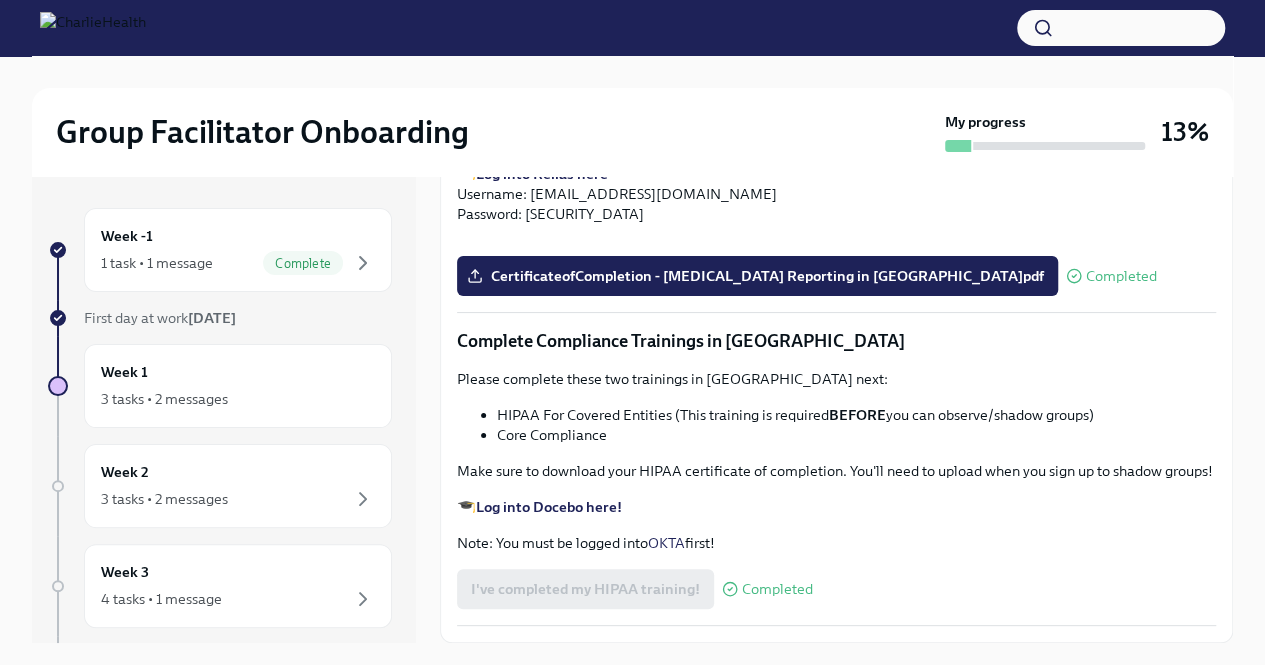 scroll, scrollTop: 4502, scrollLeft: 0, axis: vertical 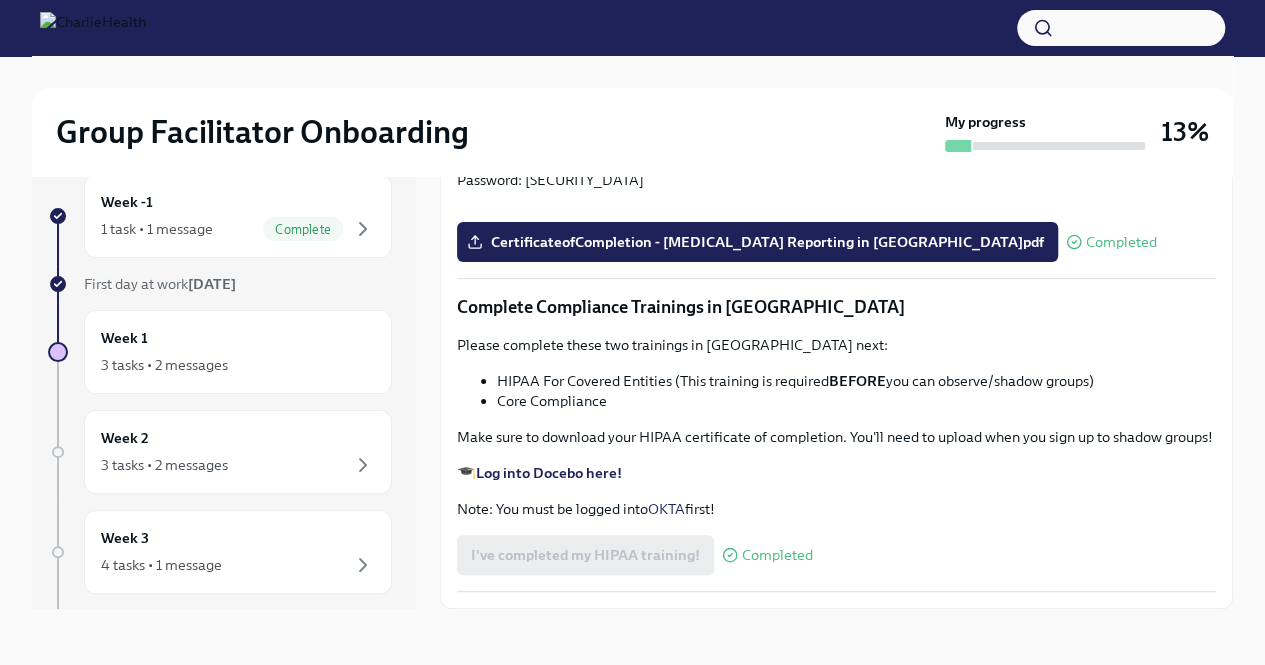 click on "3 tasks • 2 messages" at bounding box center [238, 465] 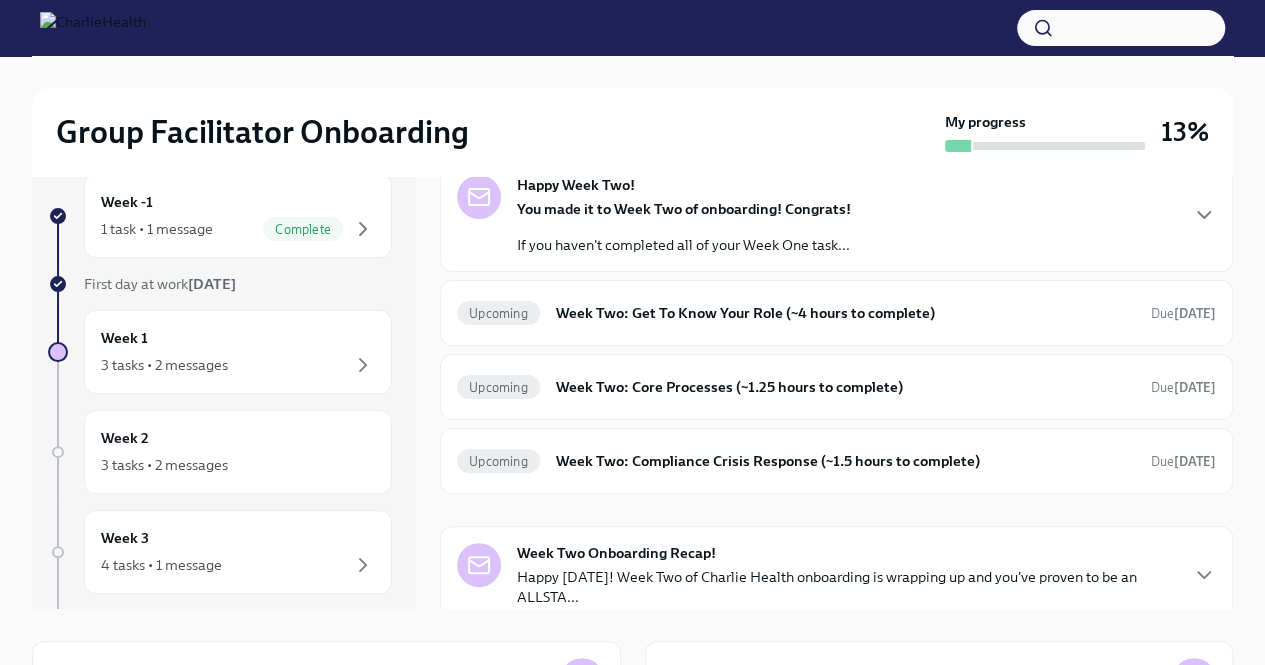 scroll, scrollTop: 87, scrollLeft: 0, axis: vertical 